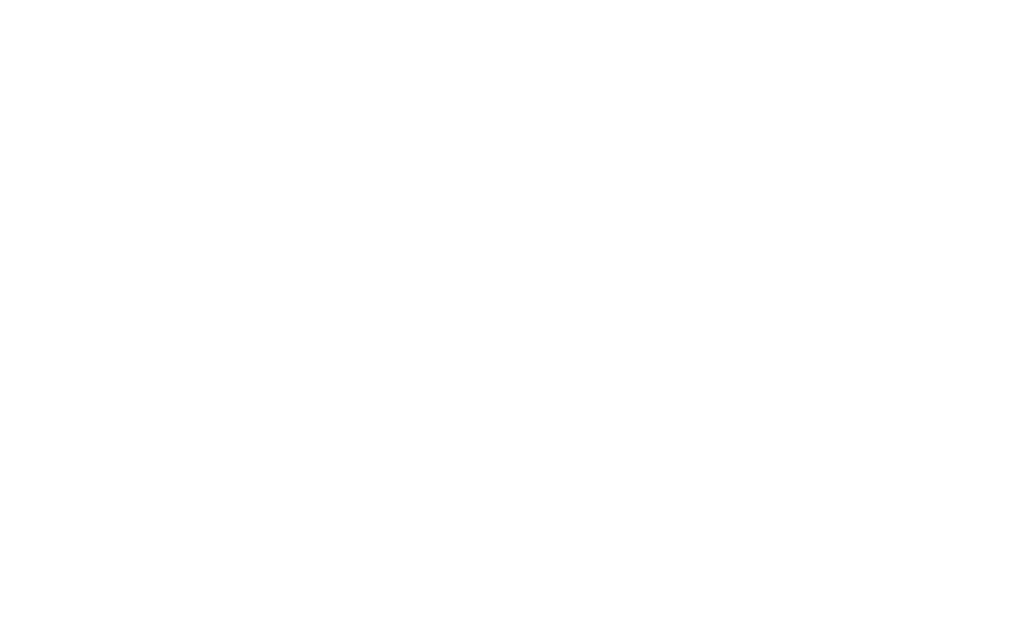 scroll, scrollTop: 0, scrollLeft: 0, axis: both 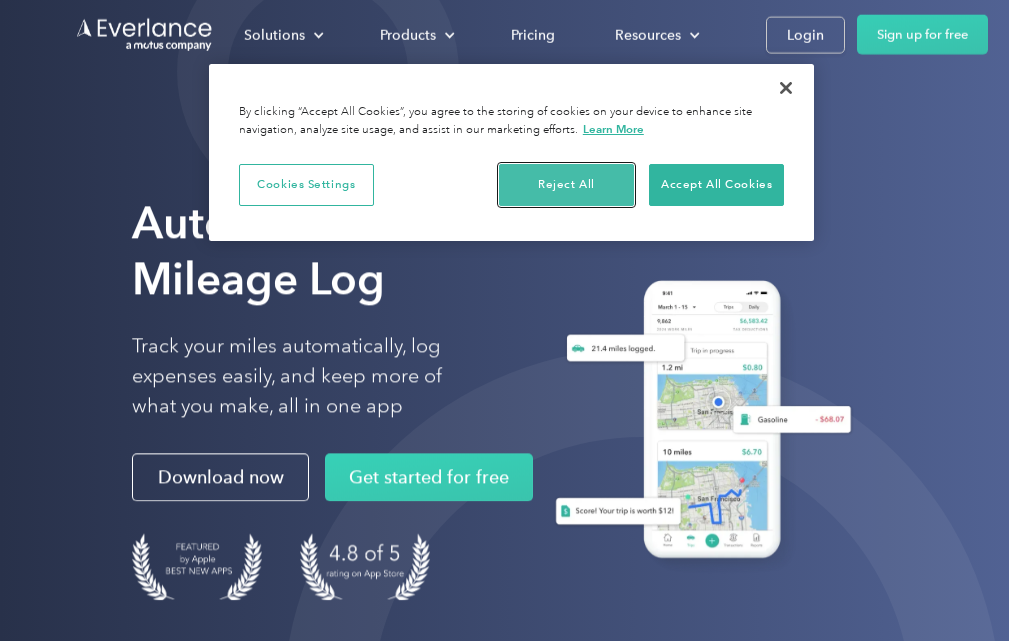 click on "Reject All" at bounding box center (566, 185) 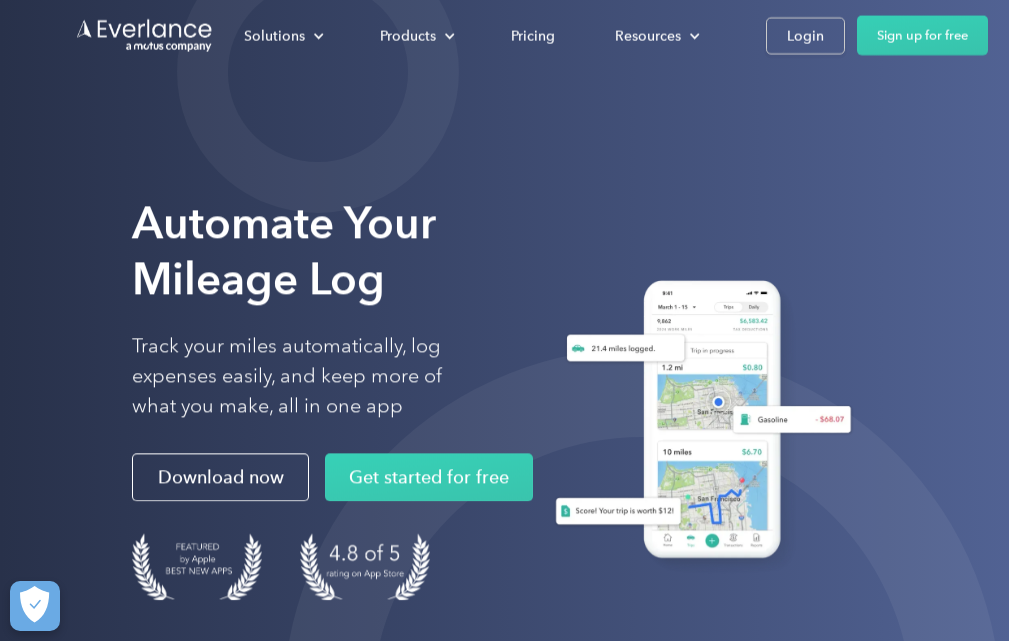 scroll, scrollTop: 0, scrollLeft: 0, axis: both 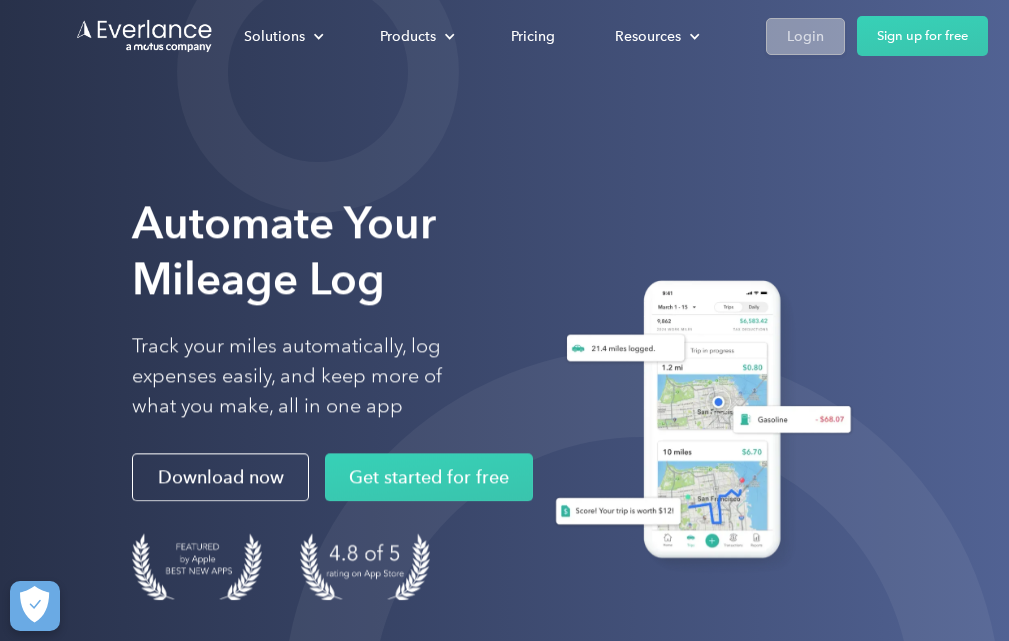 click on "Login" at bounding box center [805, 36] 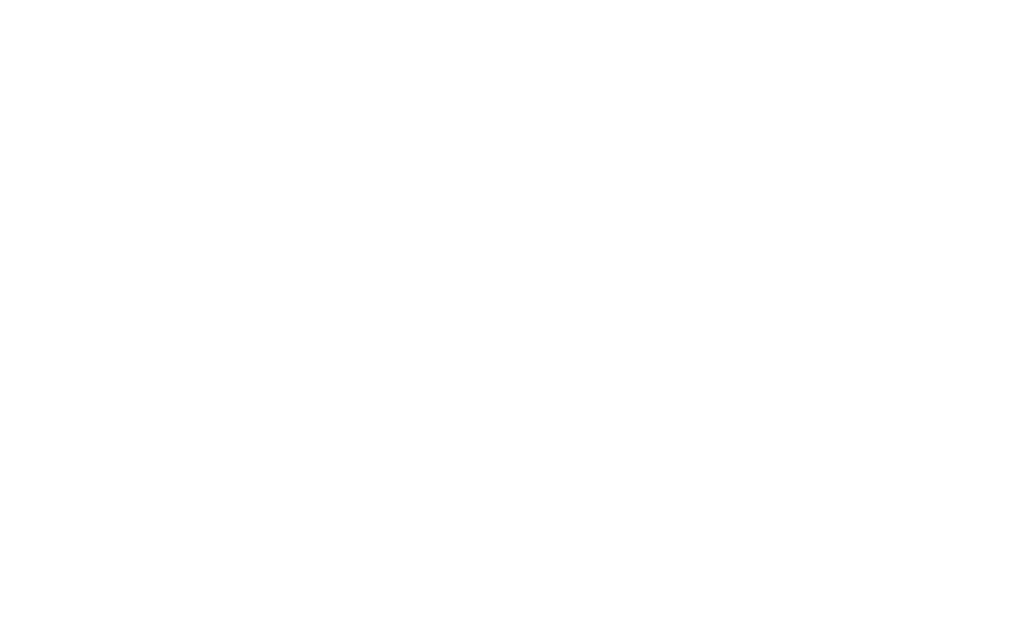 scroll, scrollTop: 0, scrollLeft: 0, axis: both 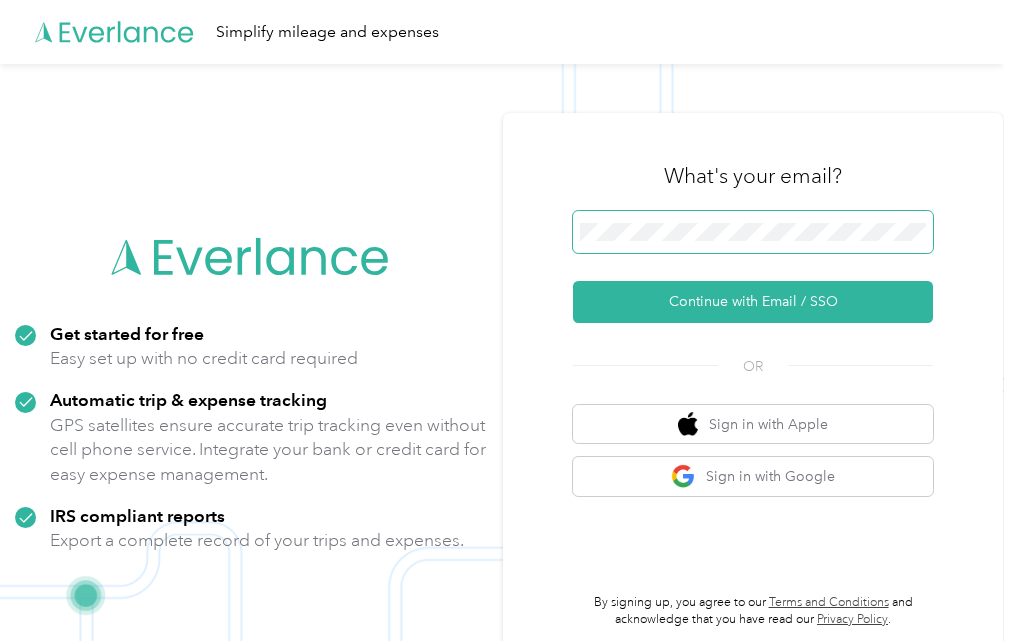 click at bounding box center (753, 232) 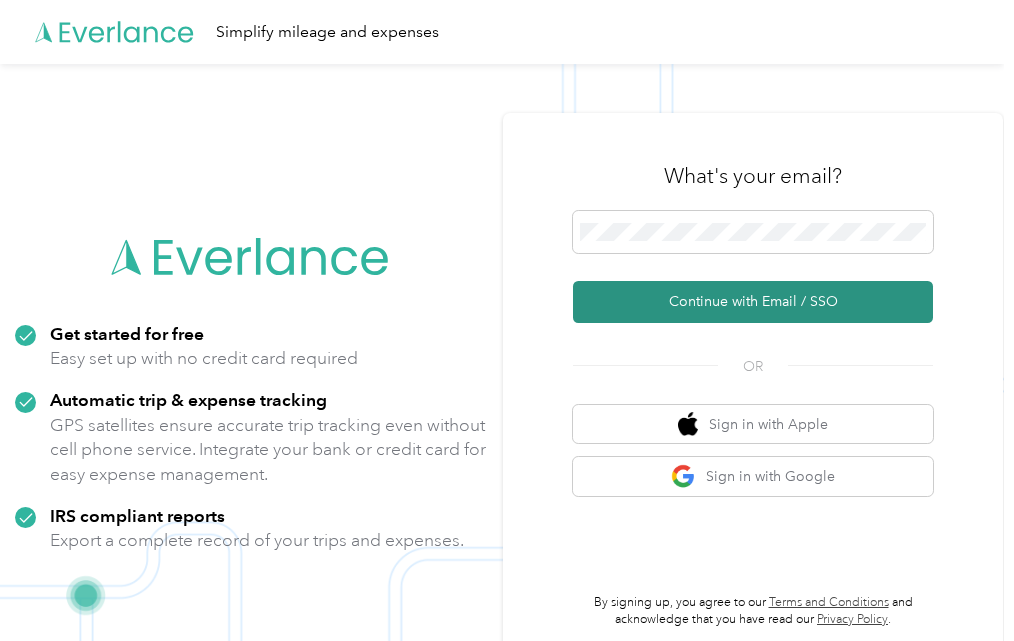 click on "Continue with Email / SSO" at bounding box center [753, 302] 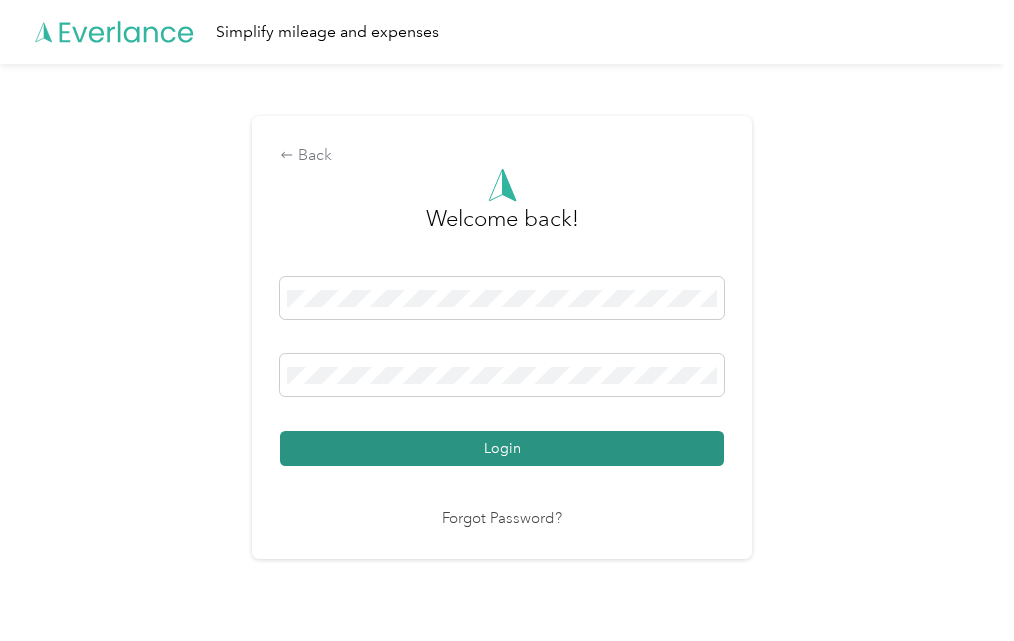 click on "Login" at bounding box center (502, 448) 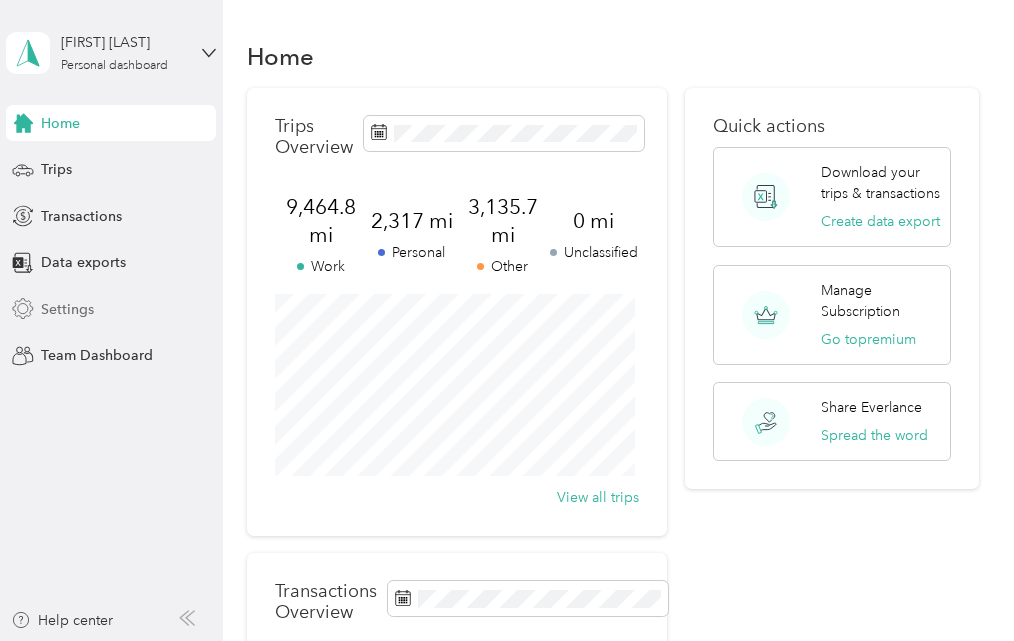 click on "Settings" at bounding box center (67, 309) 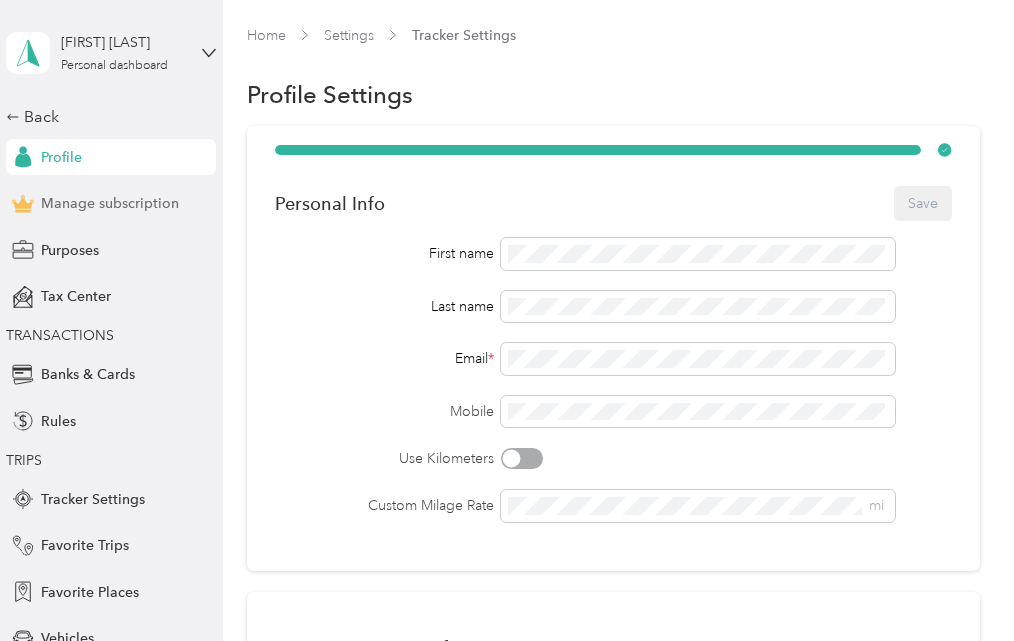 click on "Manage subscription" at bounding box center [110, 203] 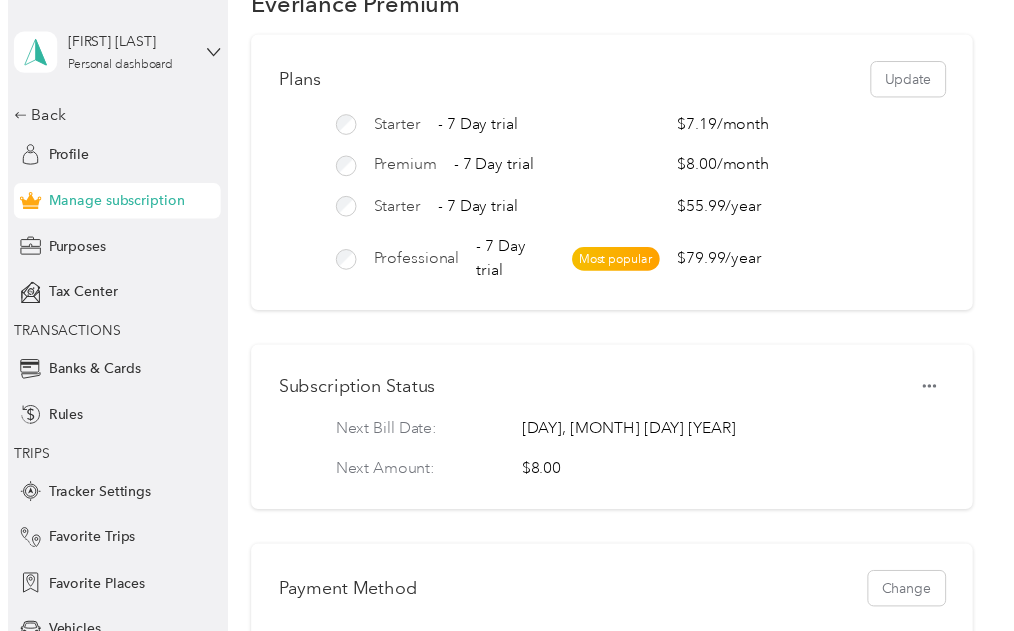 scroll, scrollTop: 0, scrollLeft: 0, axis: both 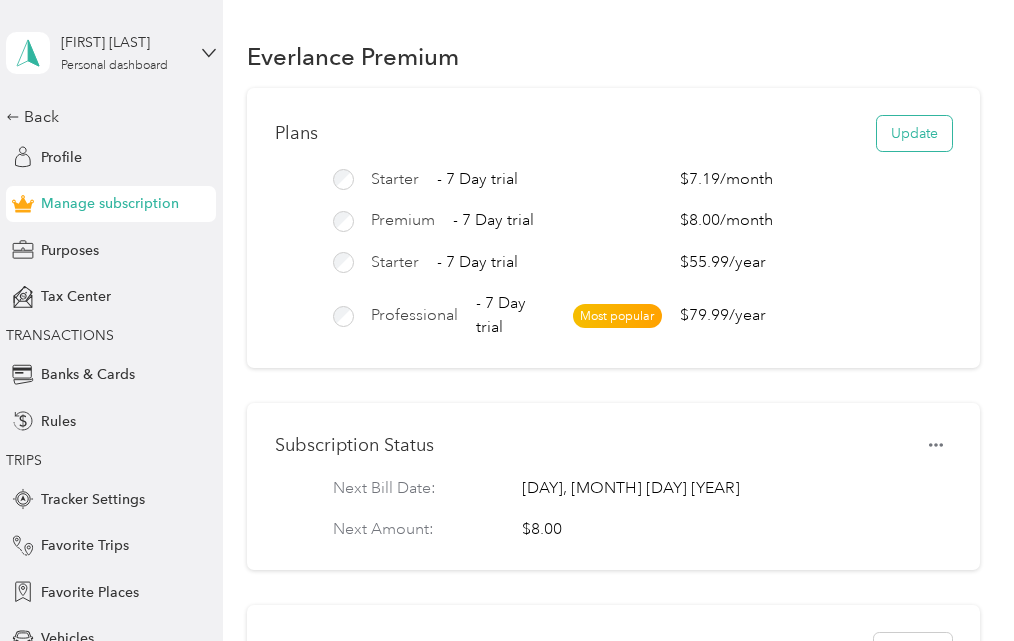 click on "Update" at bounding box center (914, 133) 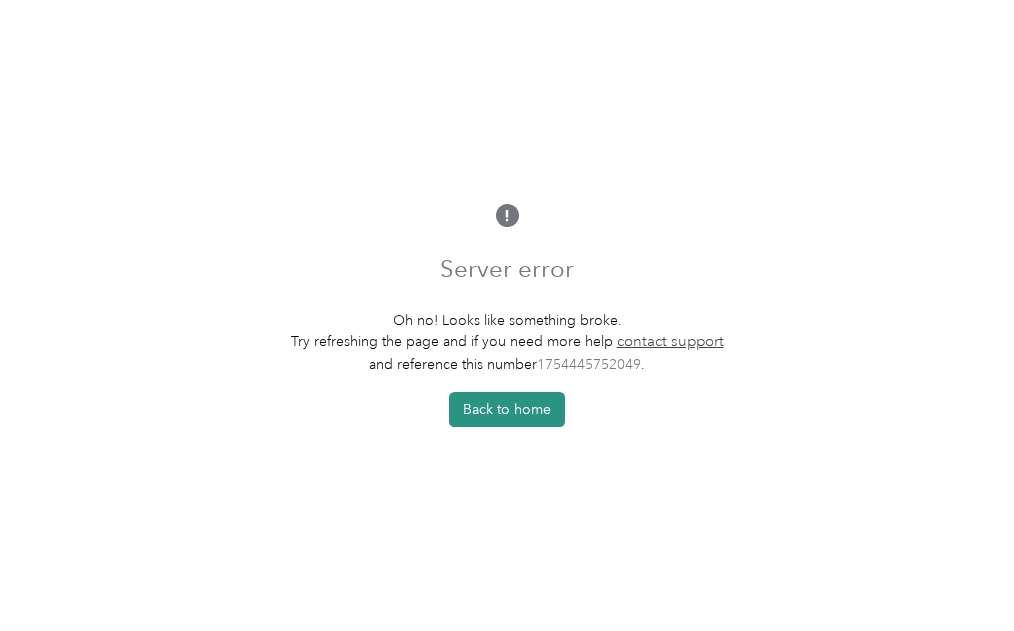 click on "Back to home" at bounding box center (507, 409) 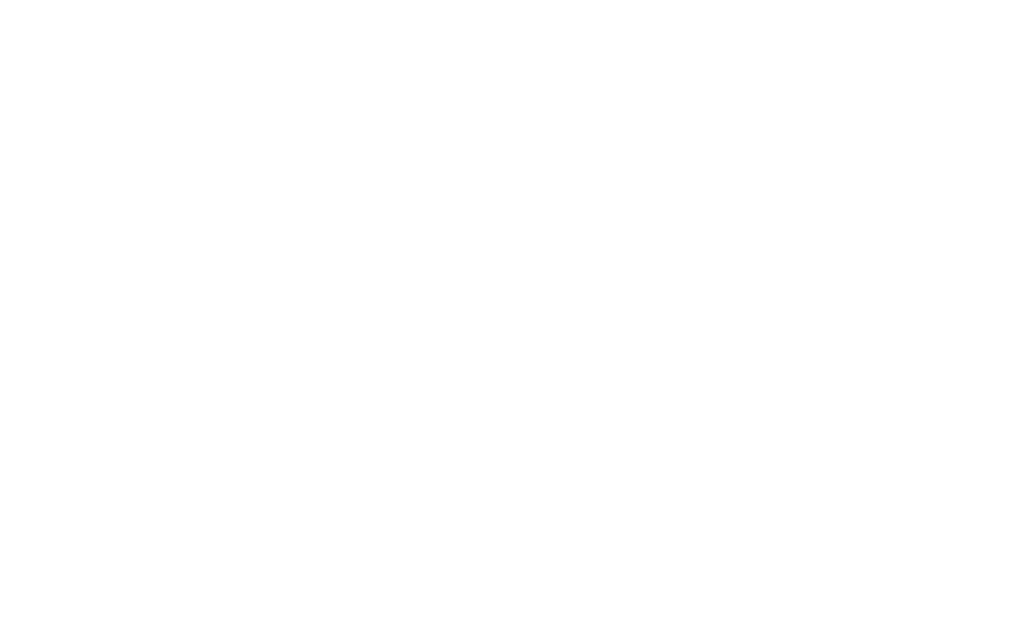 scroll, scrollTop: 0, scrollLeft: 0, axis: both 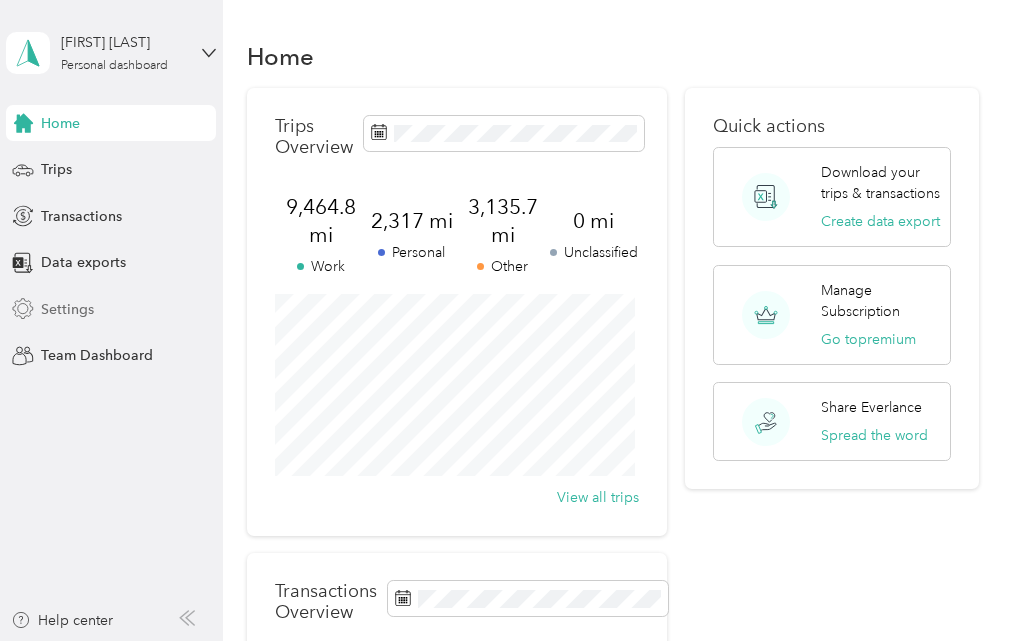 click on "Settings" at bounding box center (111, 309) 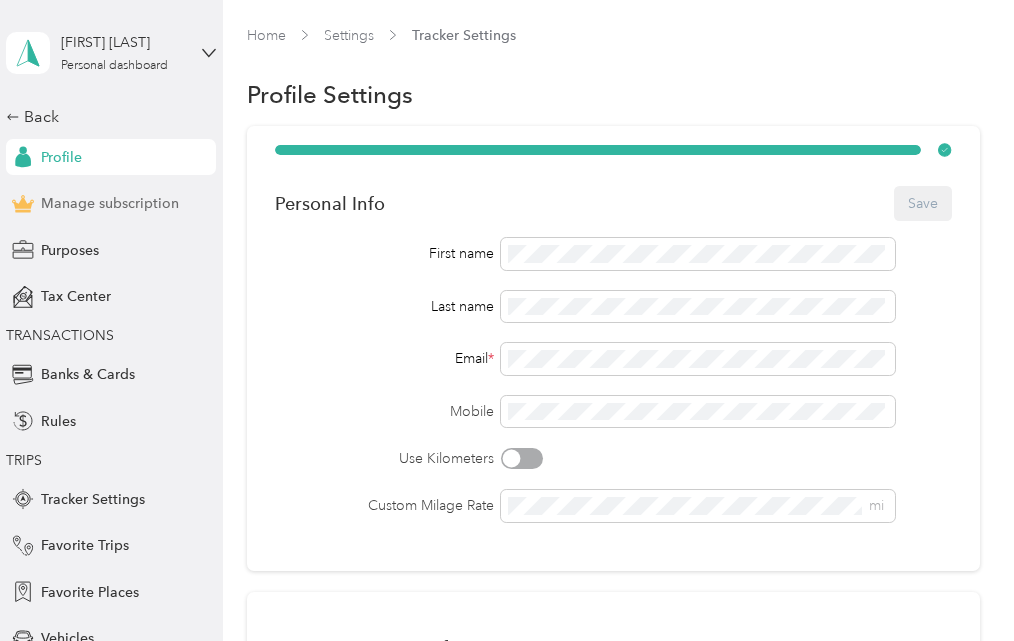 click on "Manage subscription" at bounding box center [110, 203] 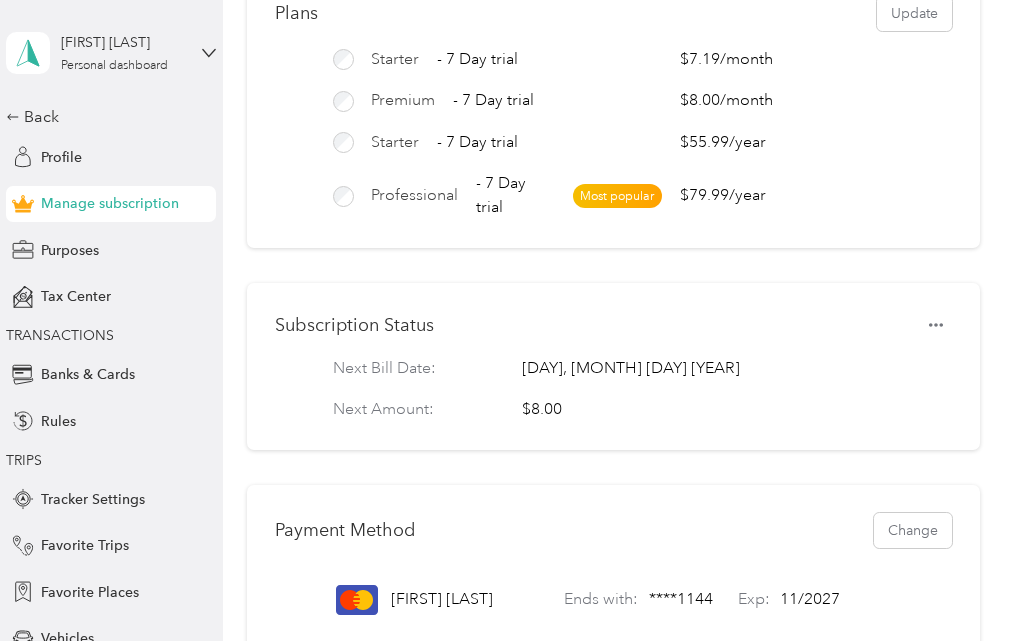 scroll, scrollTop: 200, scrollLeft: 0, axis: vertical 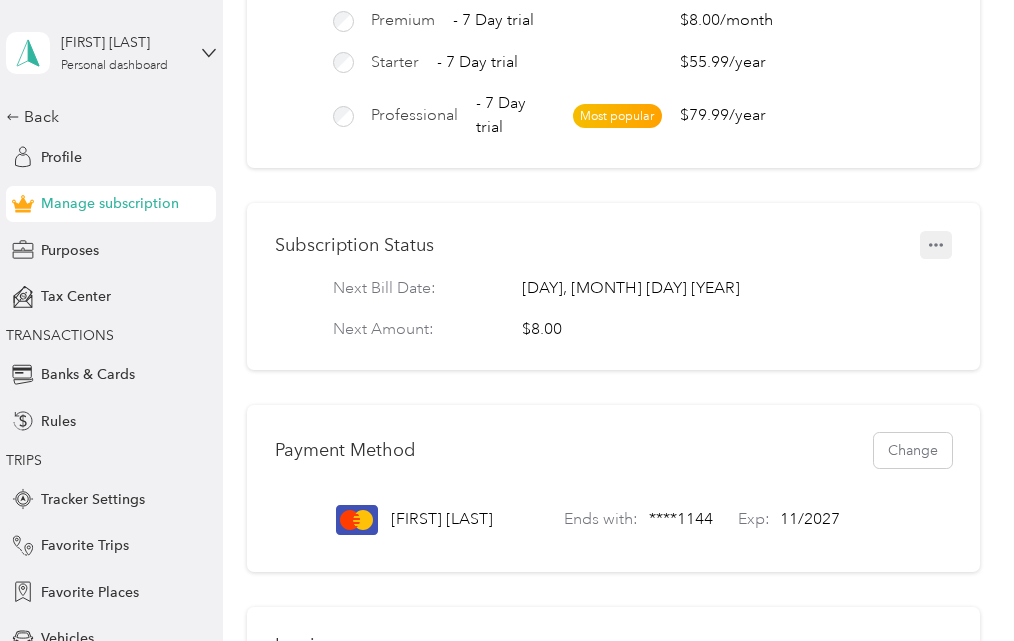 click 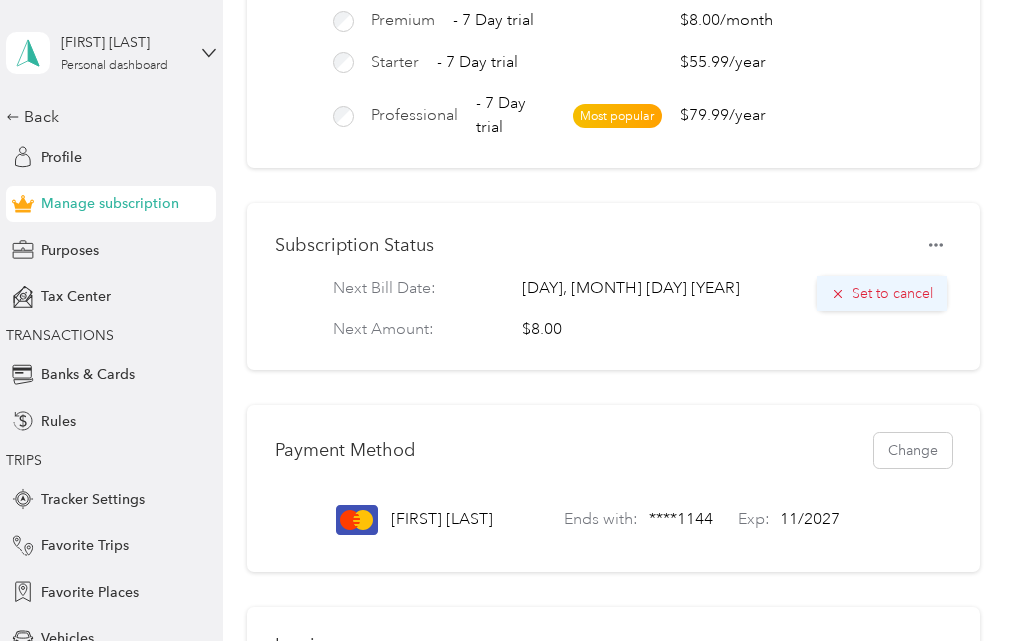 click on "Set to cancel" at bounding box center [892, 293] 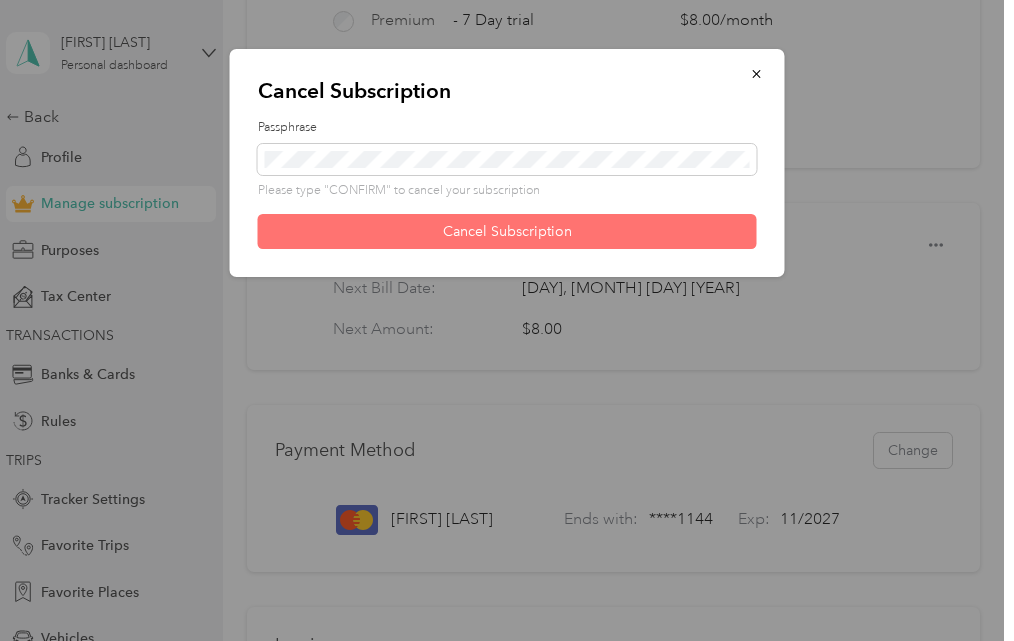 click on "Cancel Subscription" at bounding box center (507, 231) 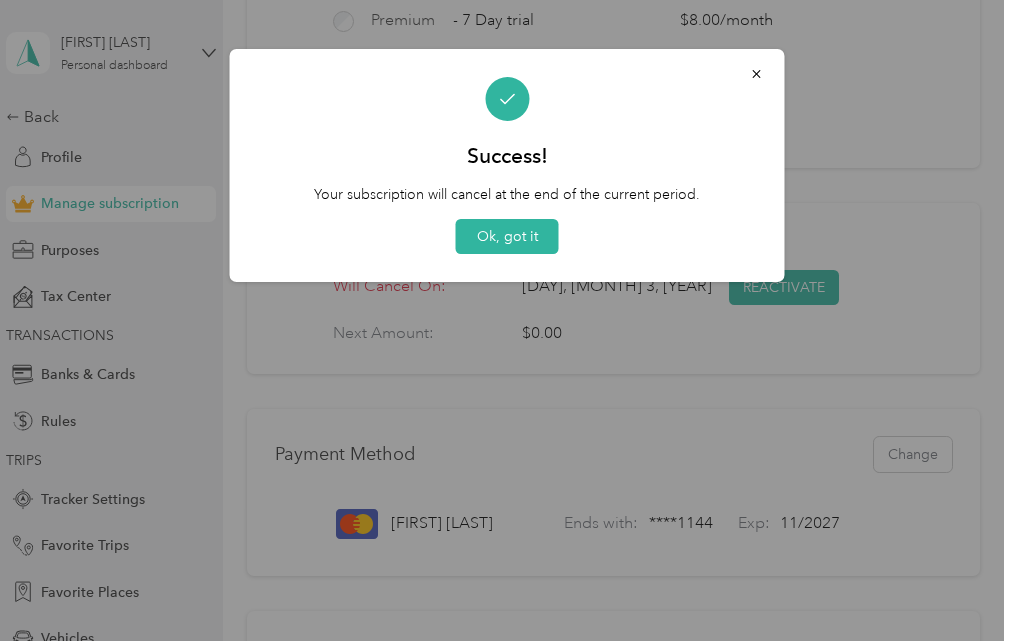 click on "Ok, got it" at bounding box center [507, 236] 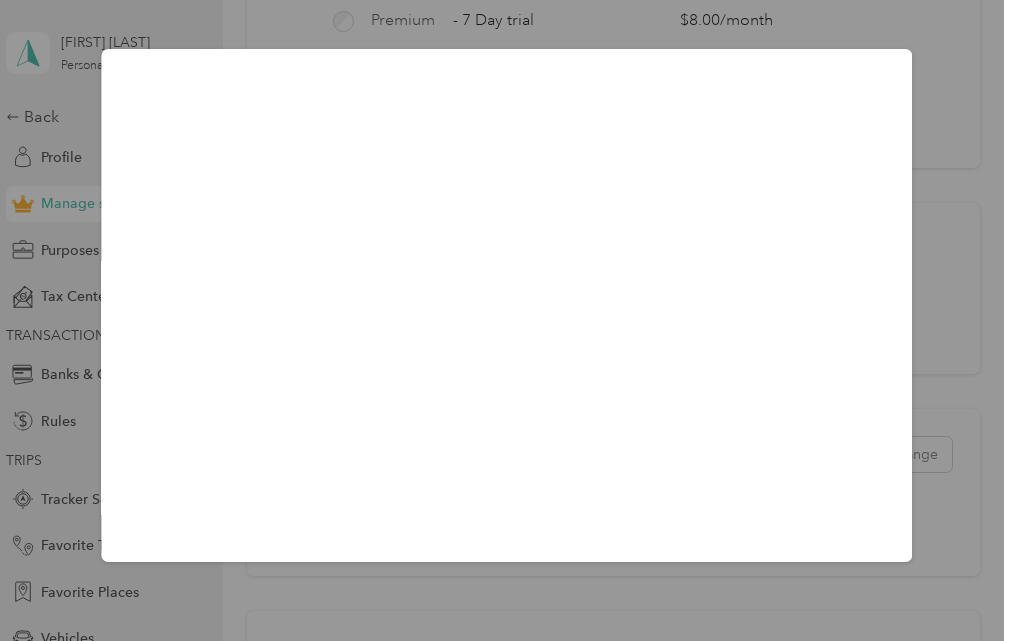 scroll, scrollTop: 0, scrollLeft: 0, axis: both 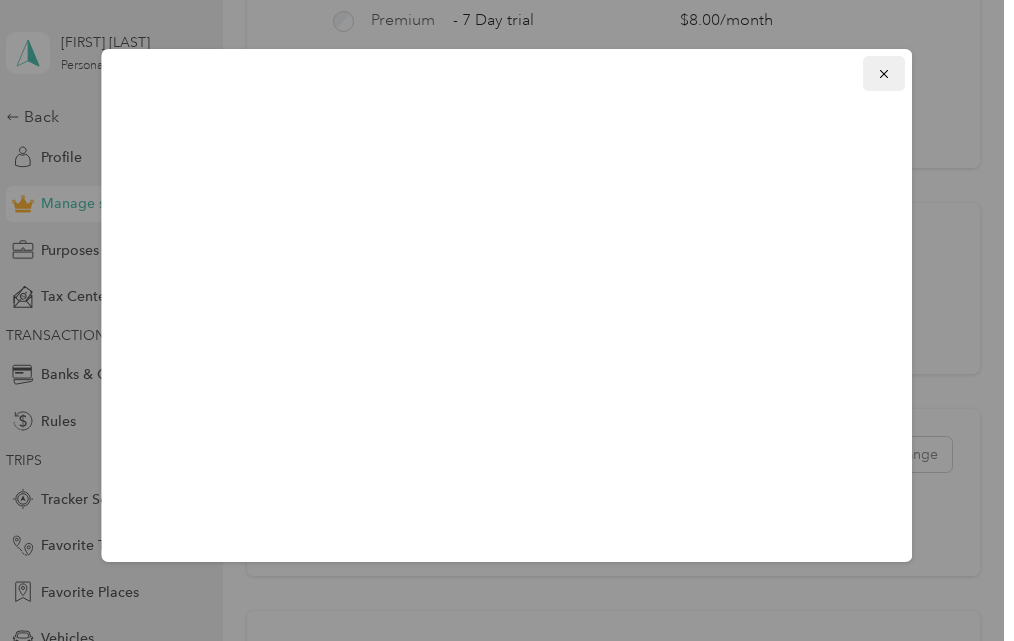 click 